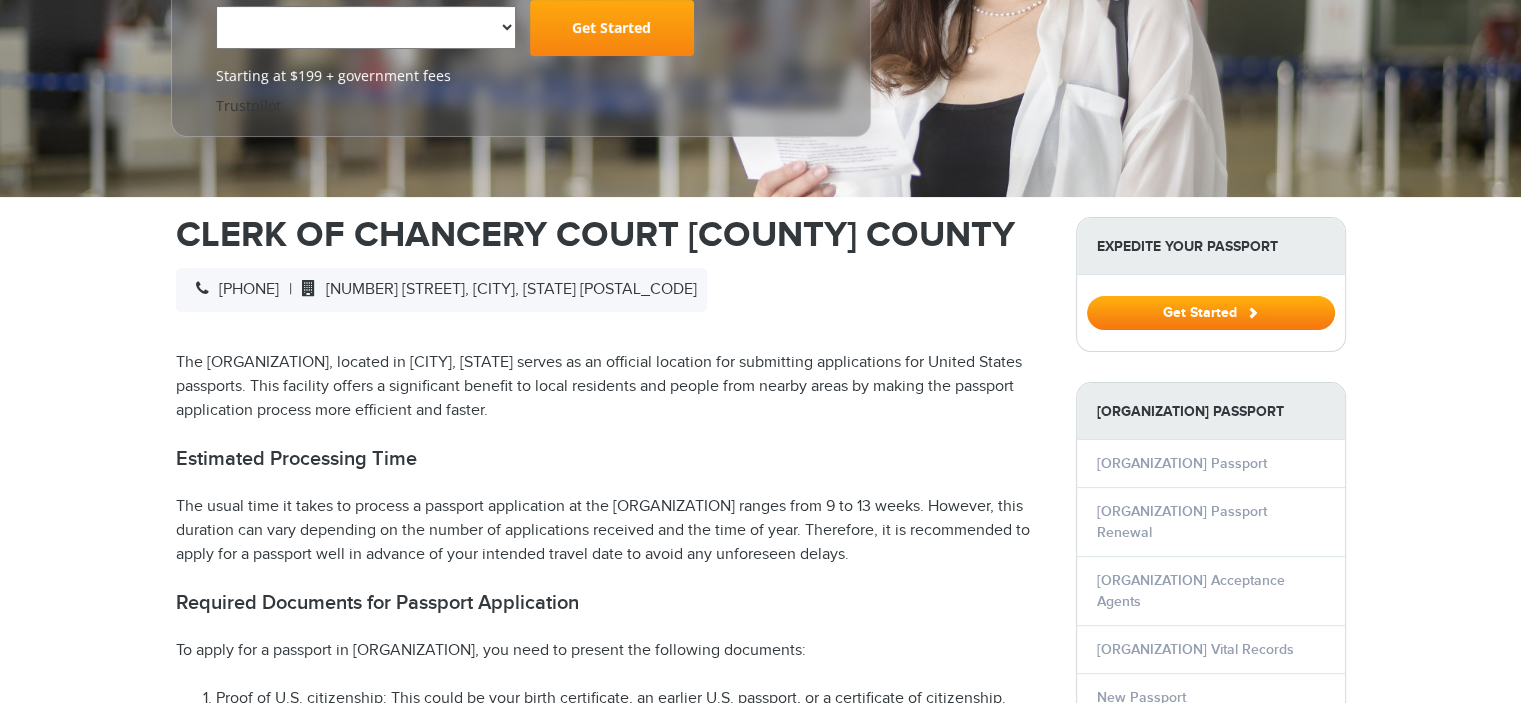 scroll, scrollTop: 0, scrollLeft: 0, axis: both 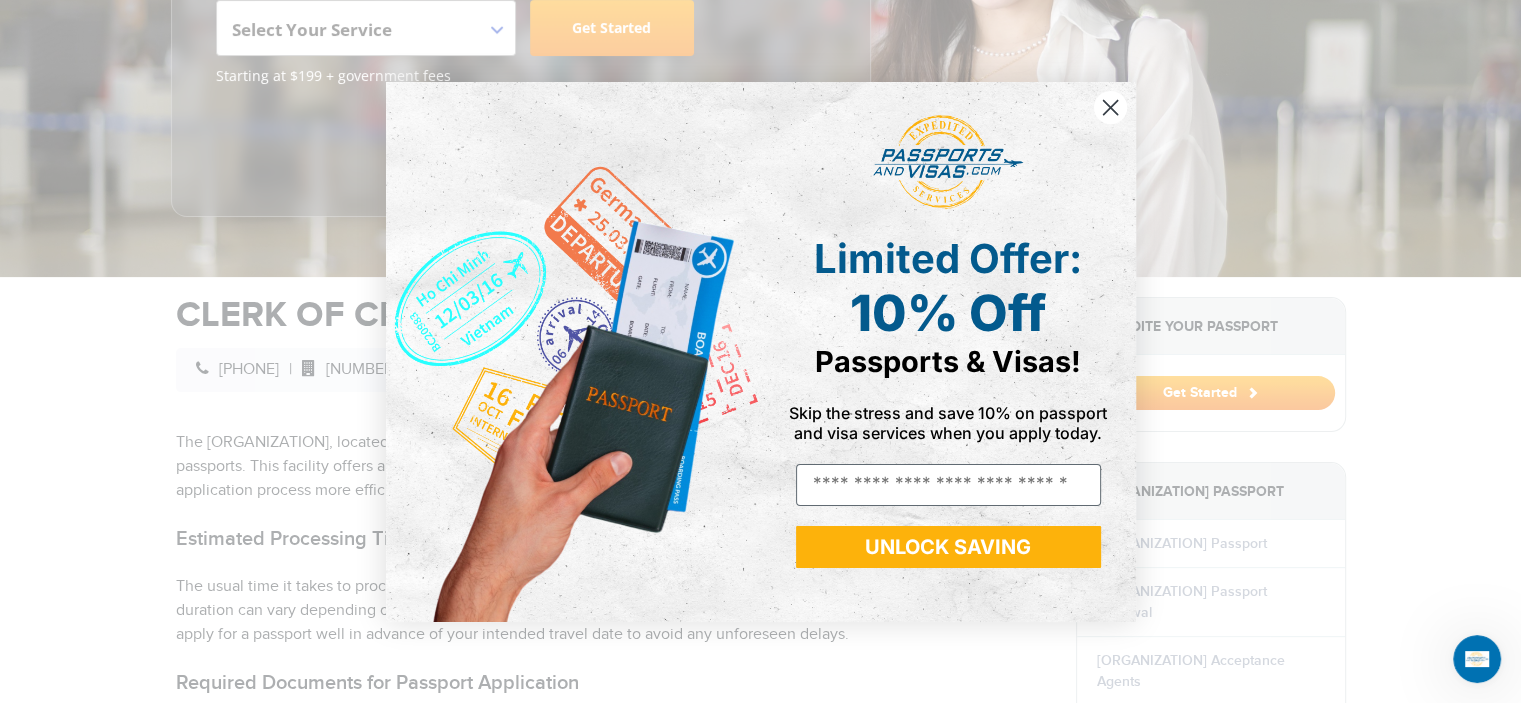 click at bounding box center [1109, 106] 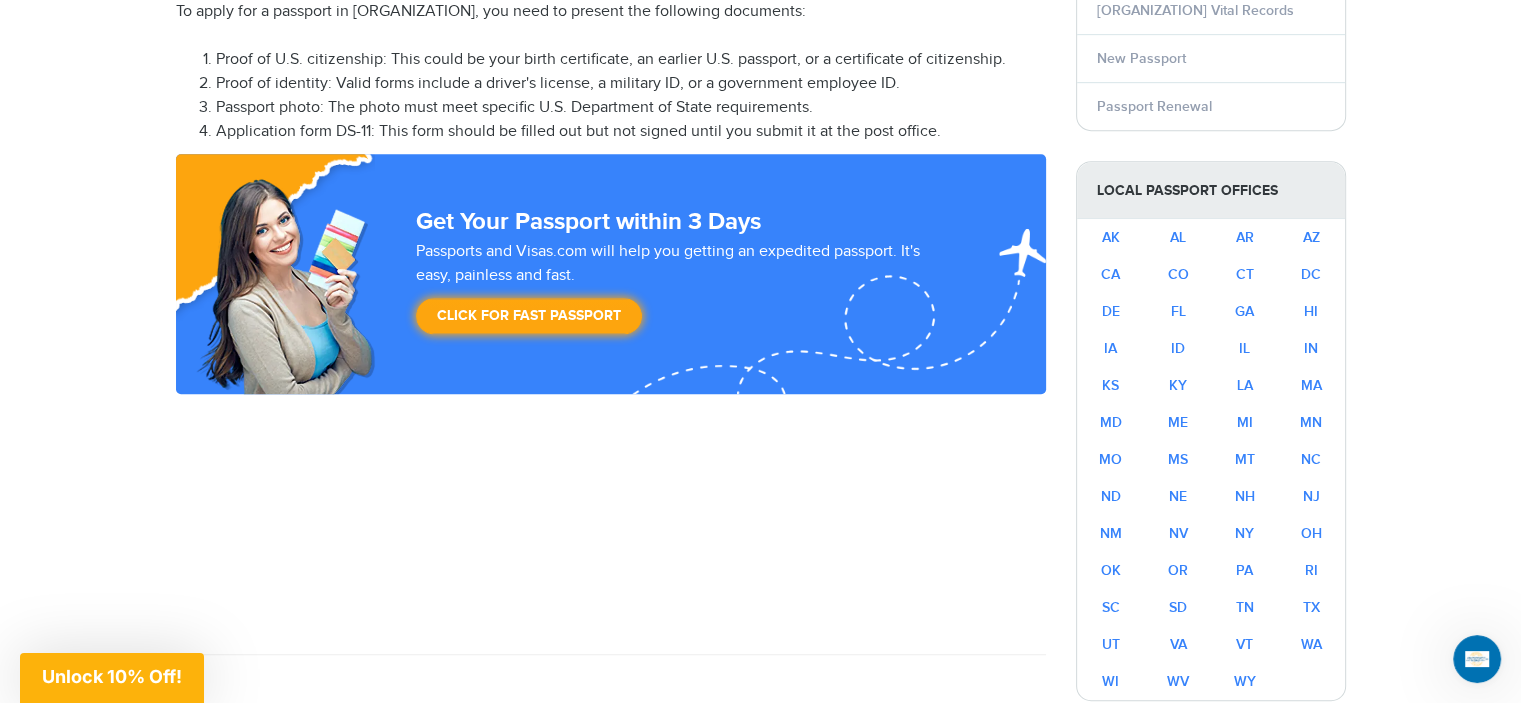 scroll, scrollTop: 1085, scrollLeft: 0, axis: vertical 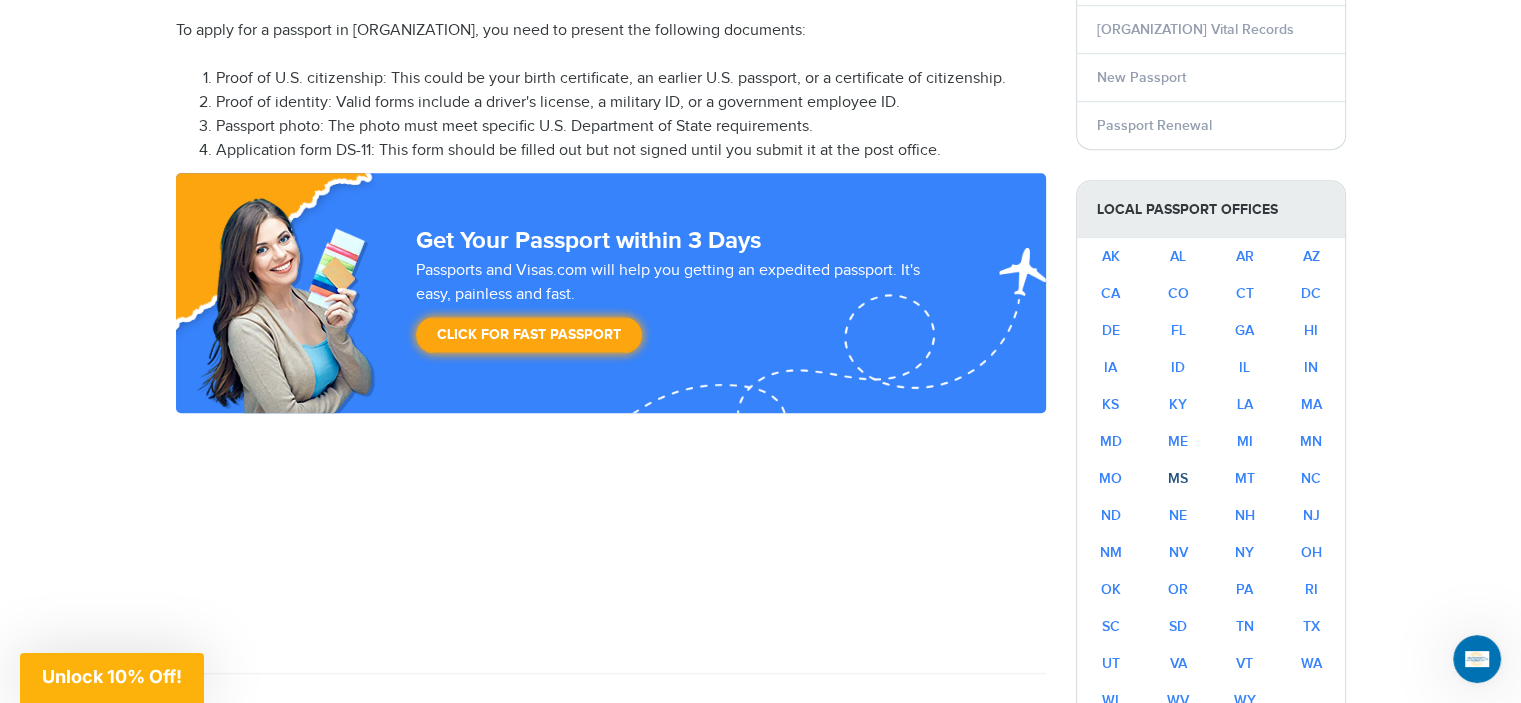click on "MS" at bounding box center (1178, 478) 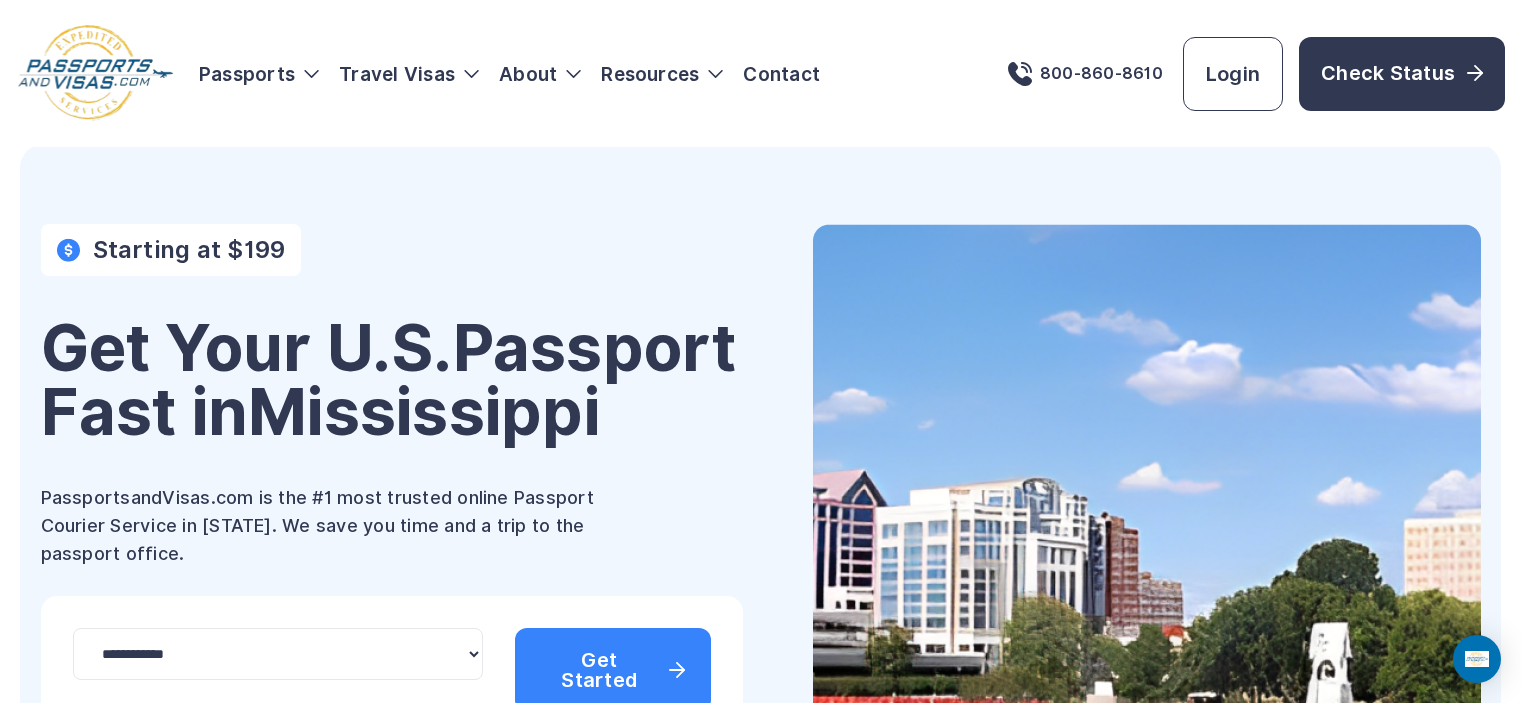 scroll, scrollTop: 0, scrollLeft: 0, axis: both 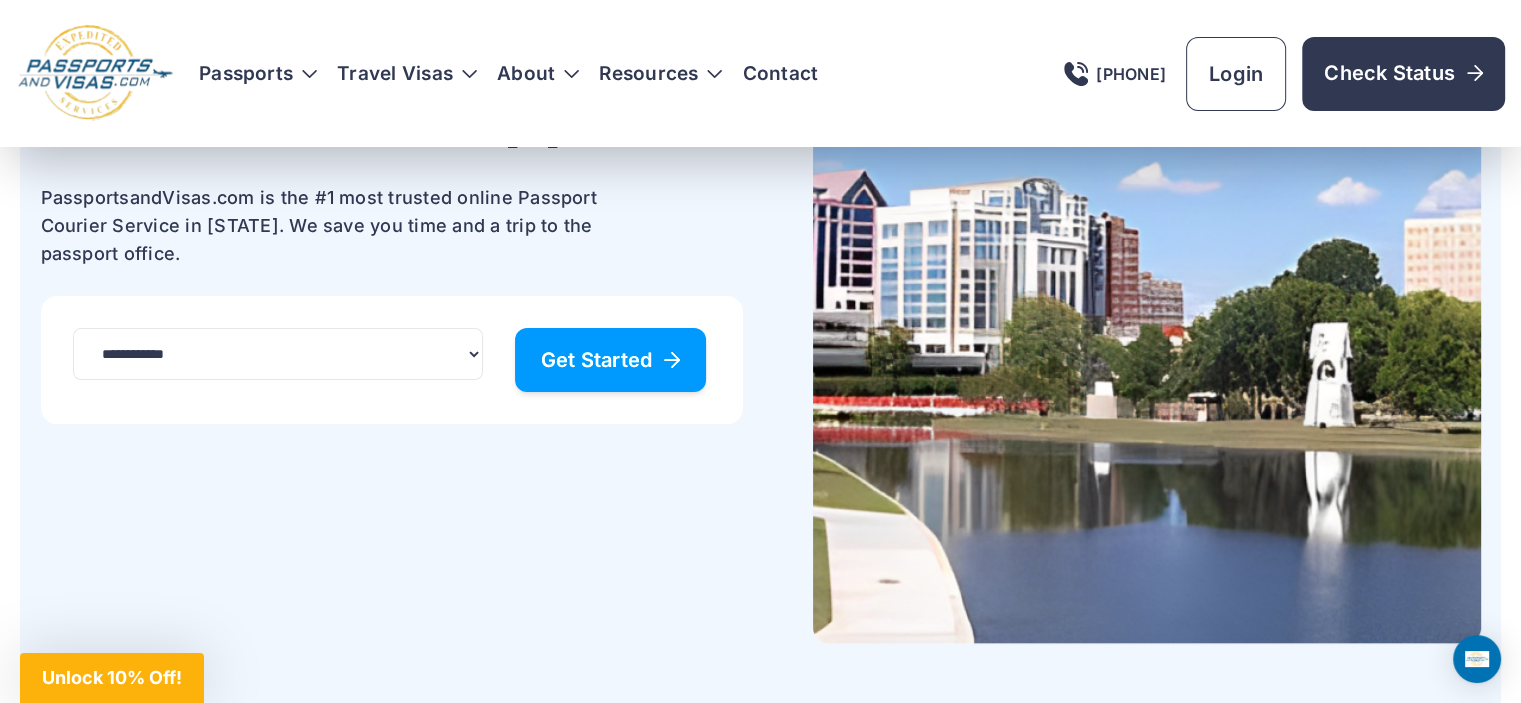 click on "Get Started" at bounding box center [611, 360] 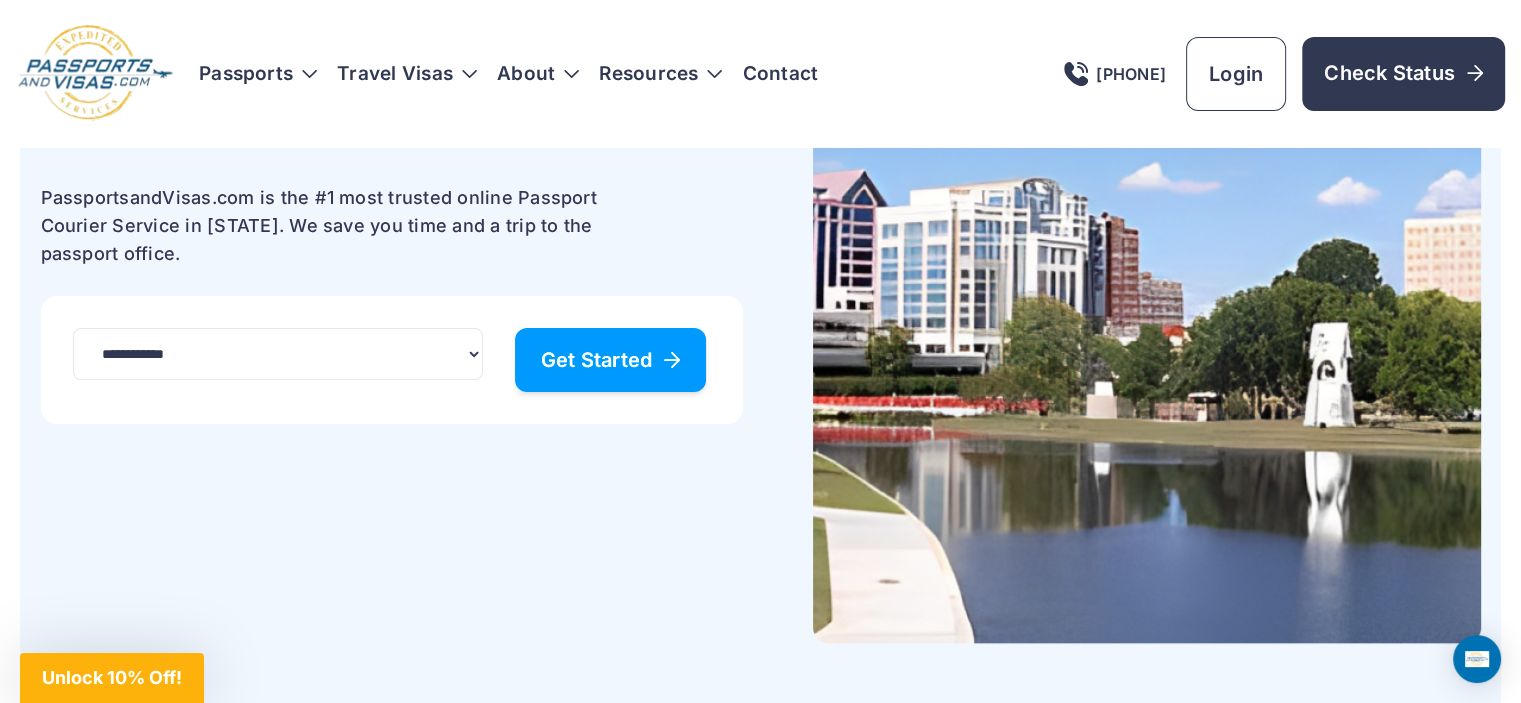 scroll, scrollTop: 0, scrollLeft: 0, axis: both 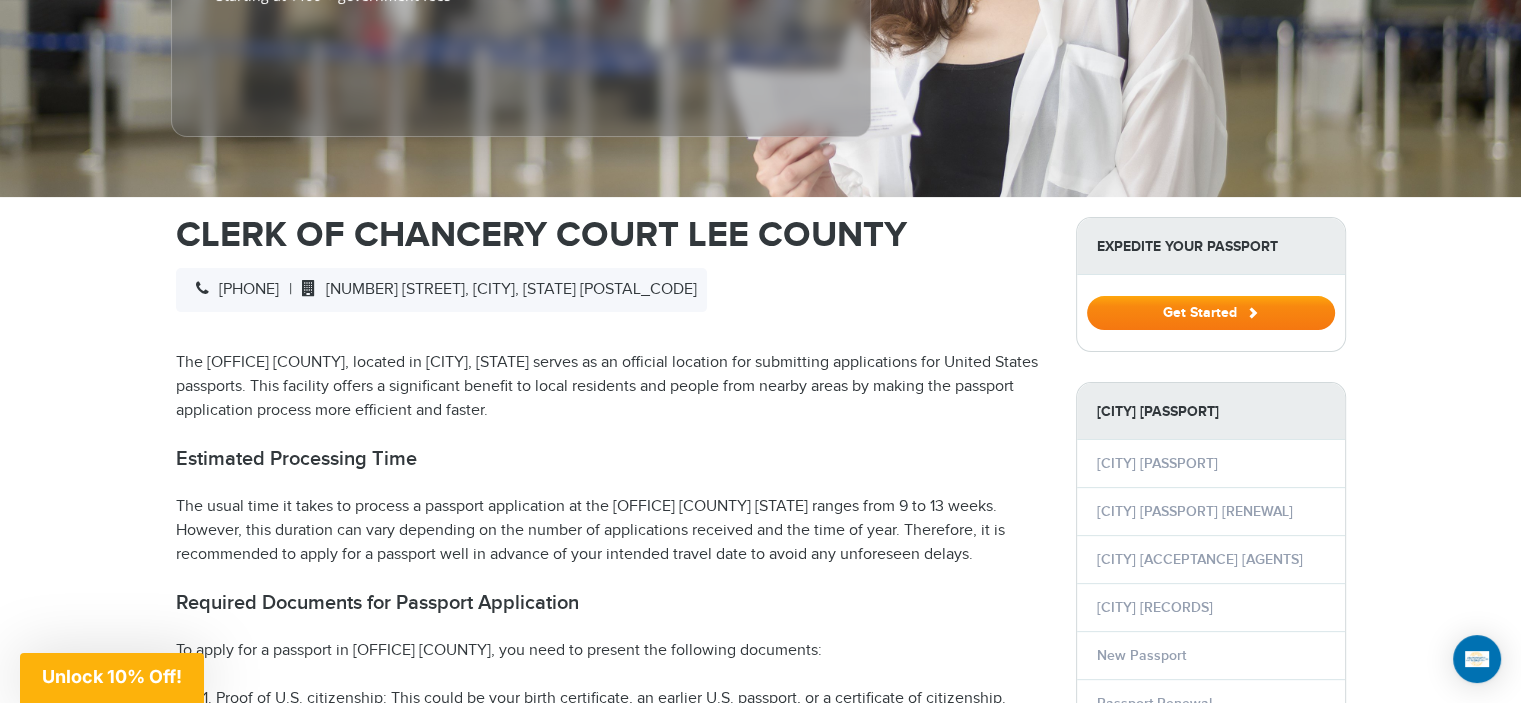 click on "Get Started" at bounding box center [1211, 313] 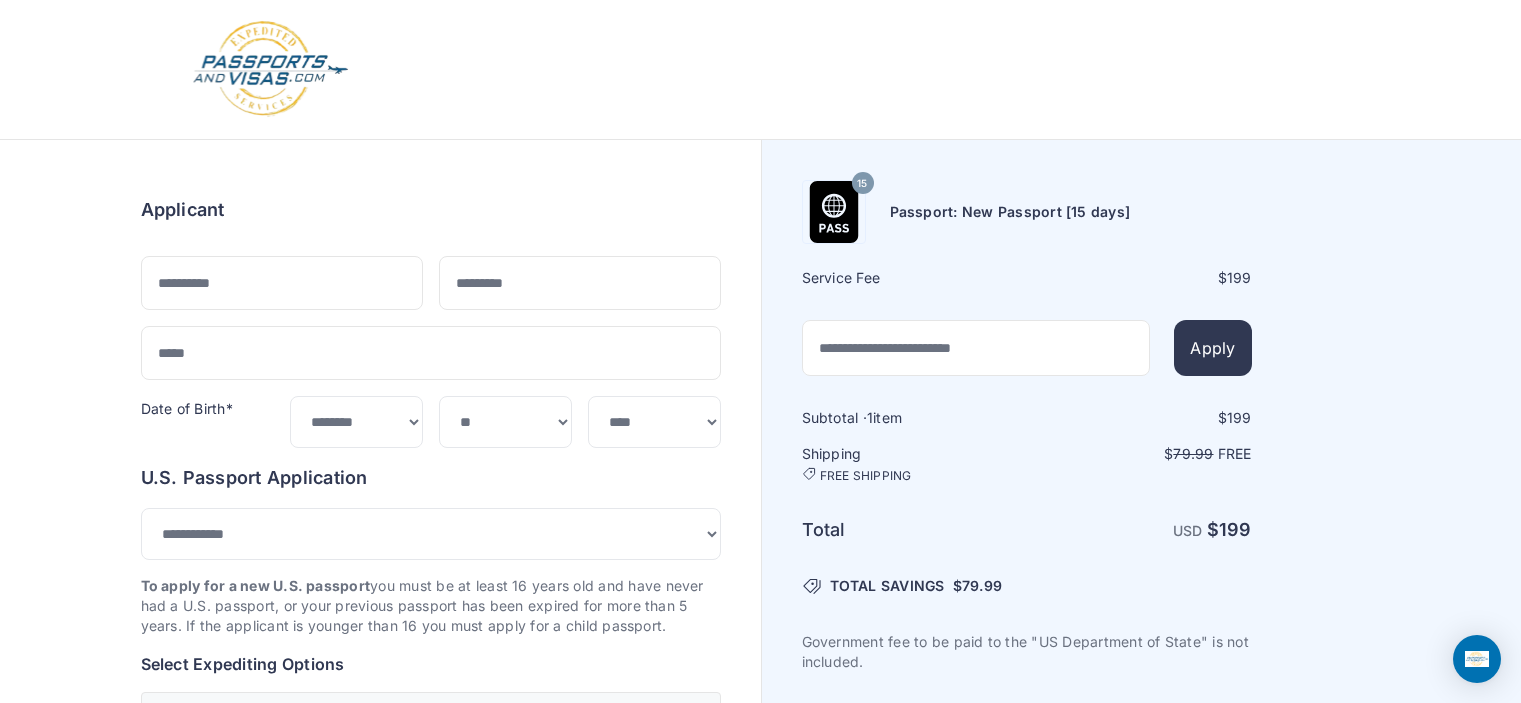 scroll, scrollTop: 0, scrollLeft: 0, axis: both 